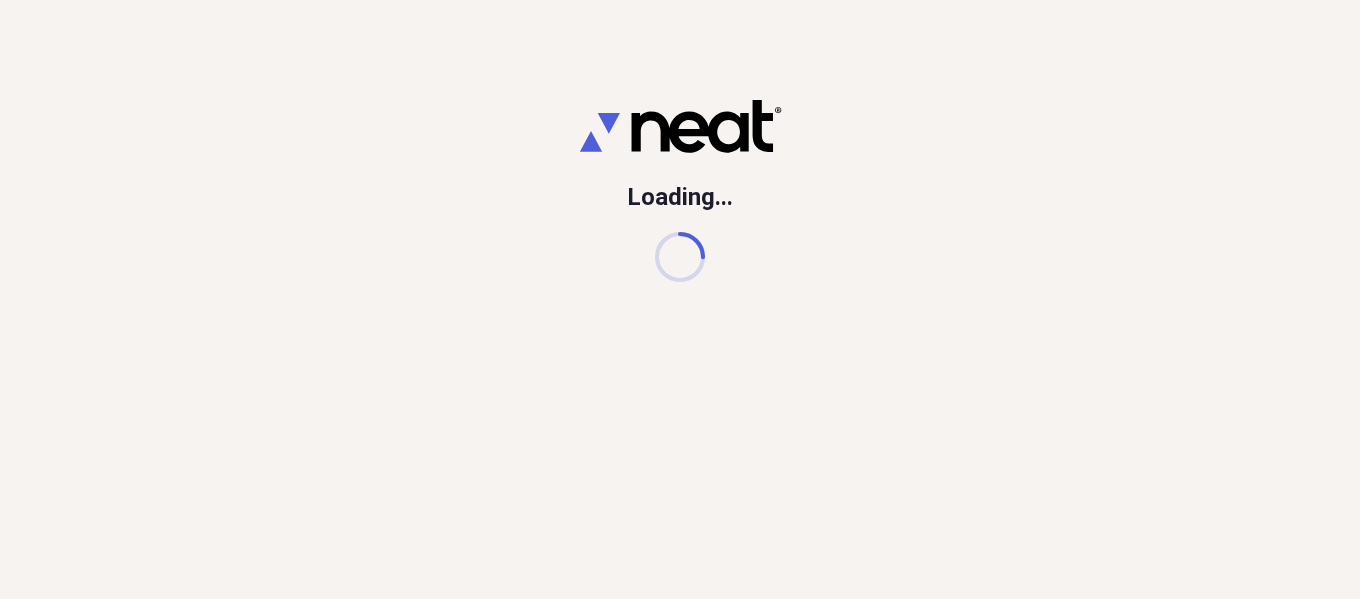 scroll, scrollTop: 0, scrollLeft: 0, axis: both 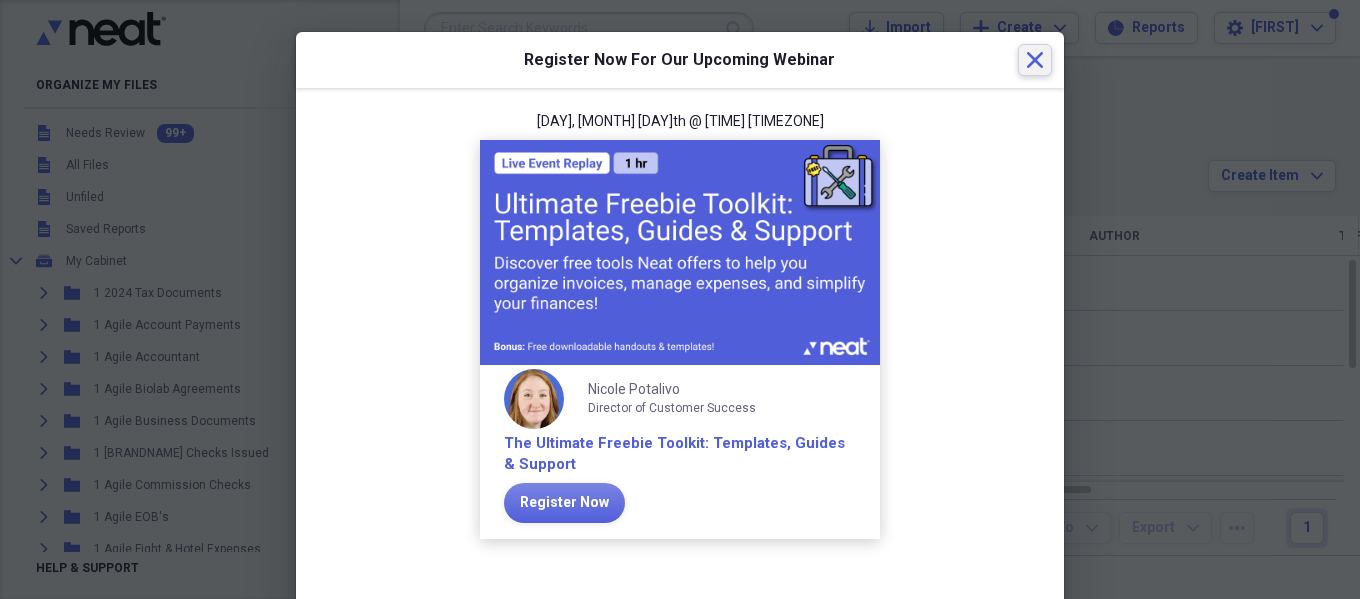 click 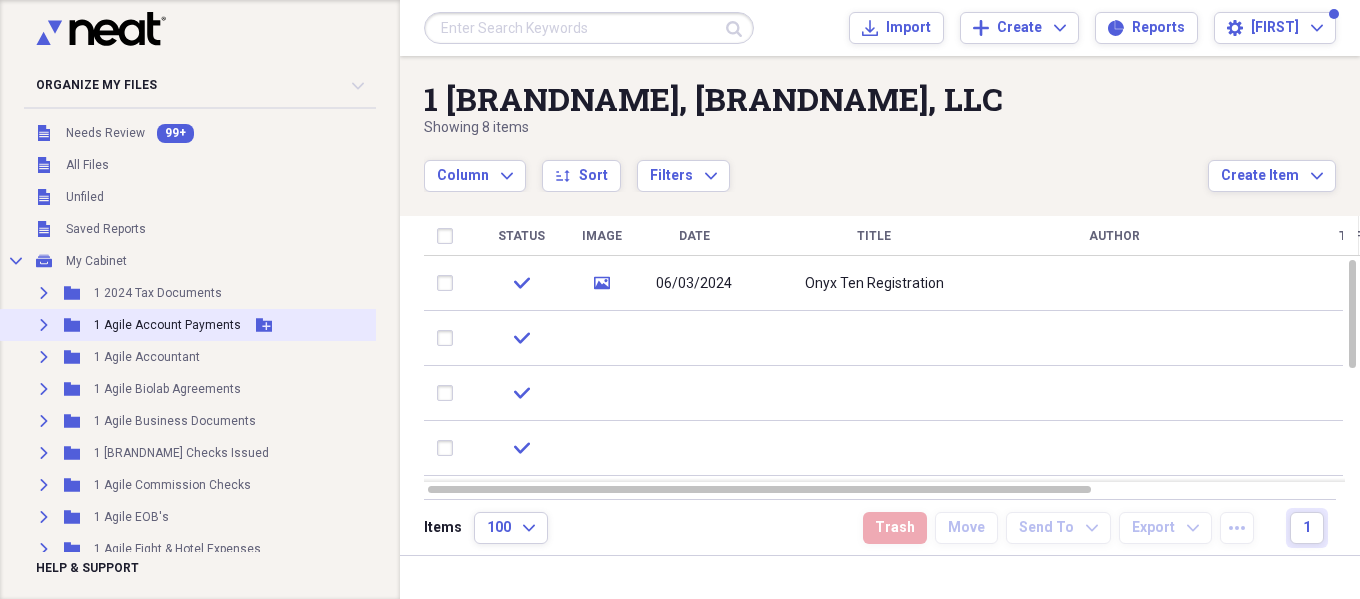 click on "Expand" 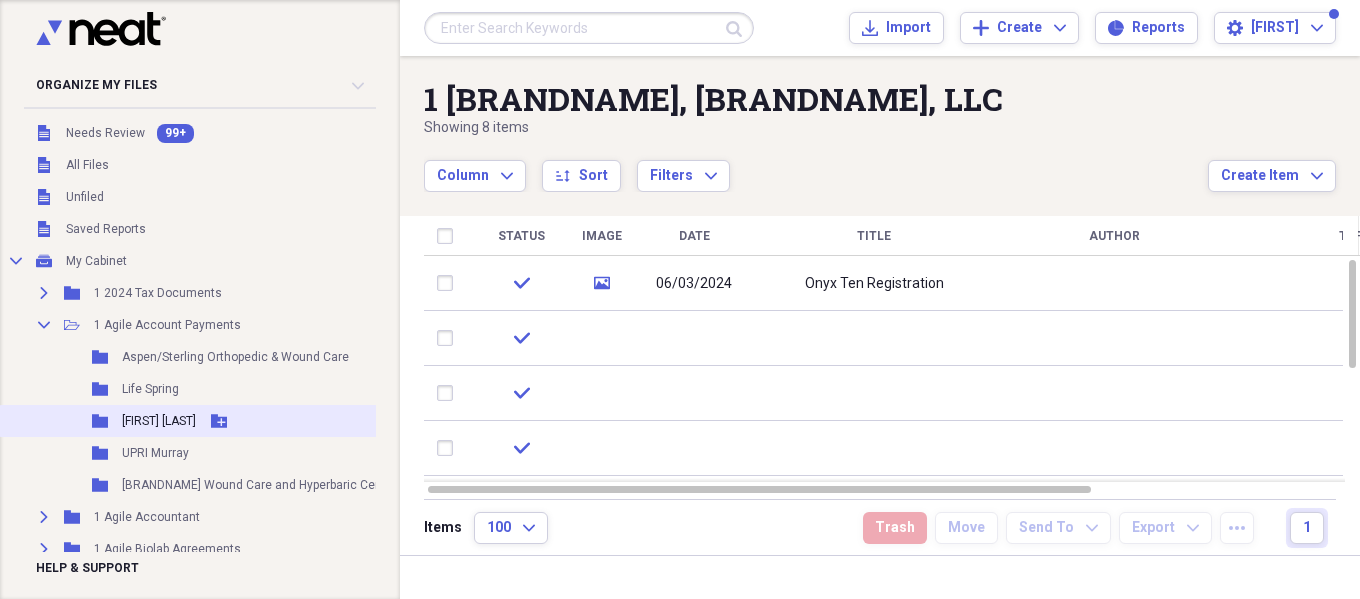click on "[FIRST] [LAST]" at bounding box center [159, 421] 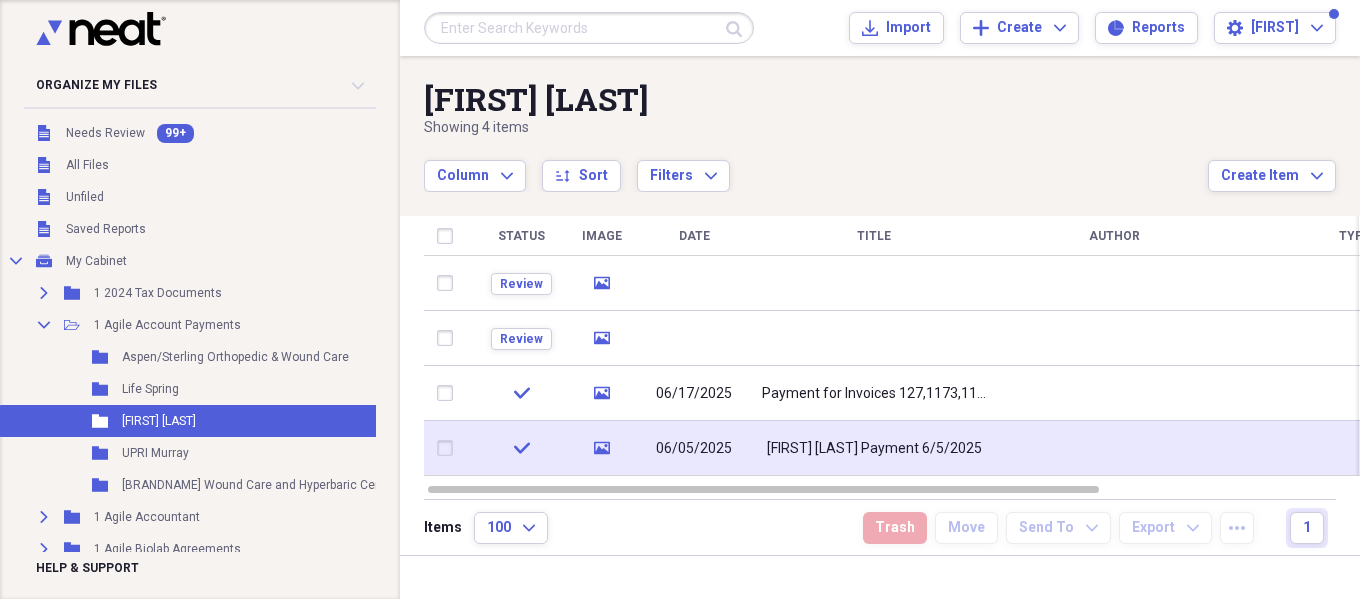 click on "[FIRST] [LAST] Payment 6/5/2025" at bounding box center (874, 449) 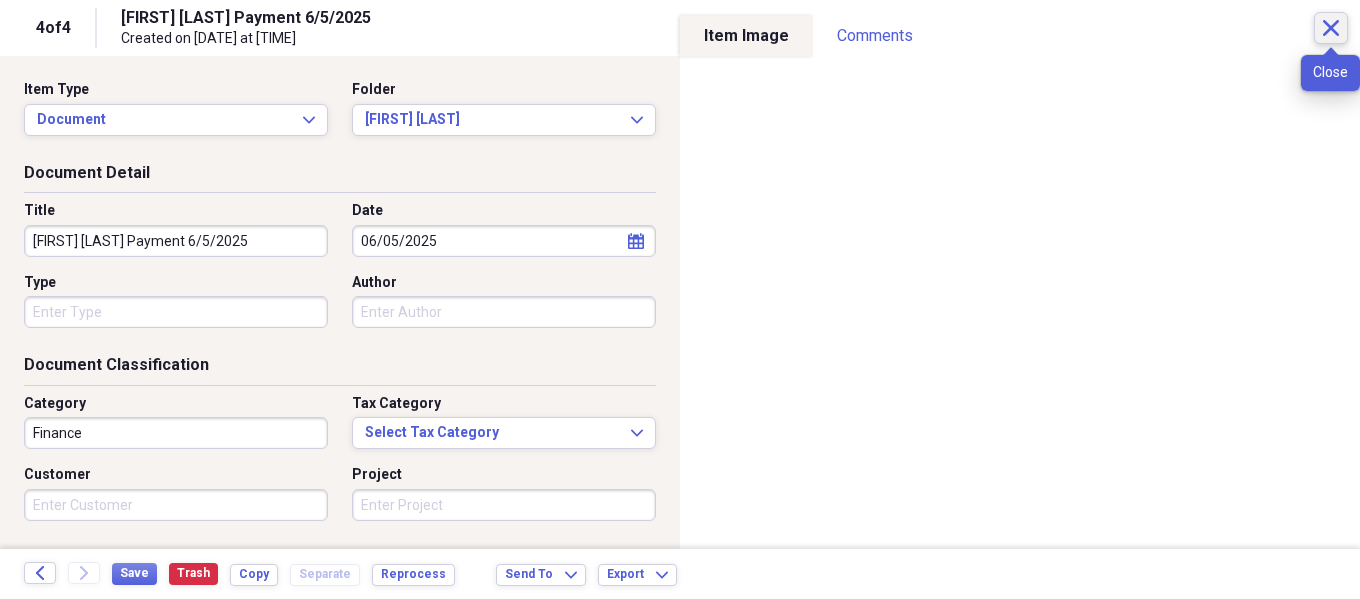 click 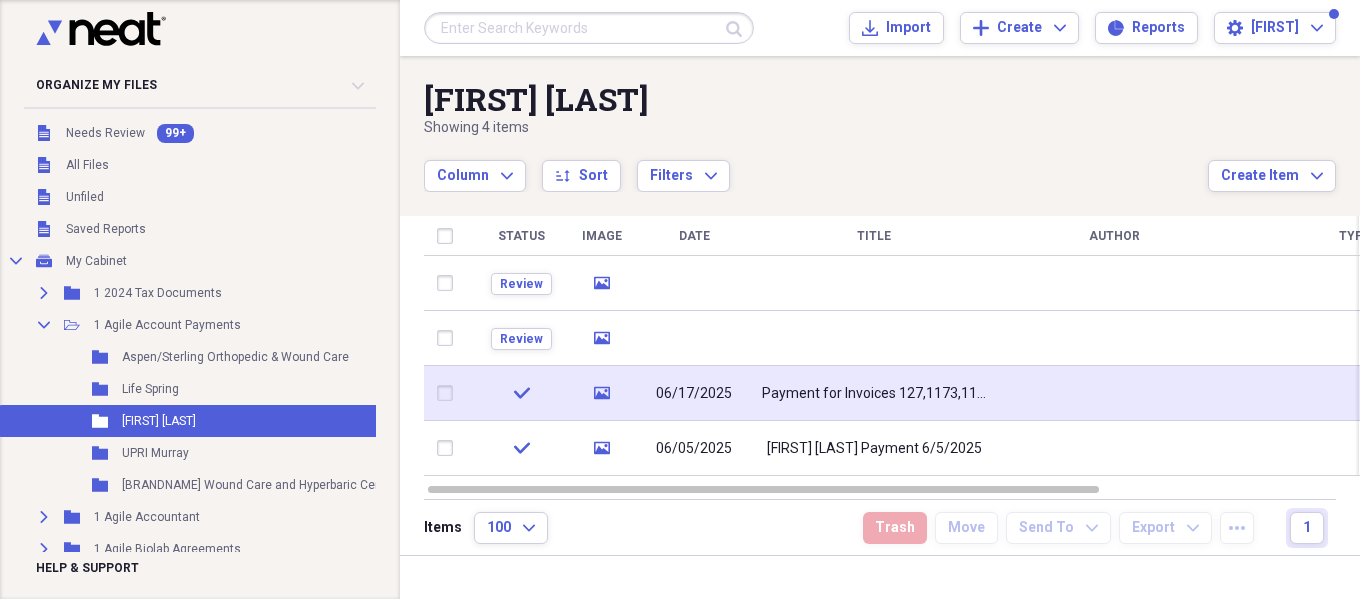 click on "Payment for Invoices 127,1173,1174 for $28,512" at bounding box center (874, 394) 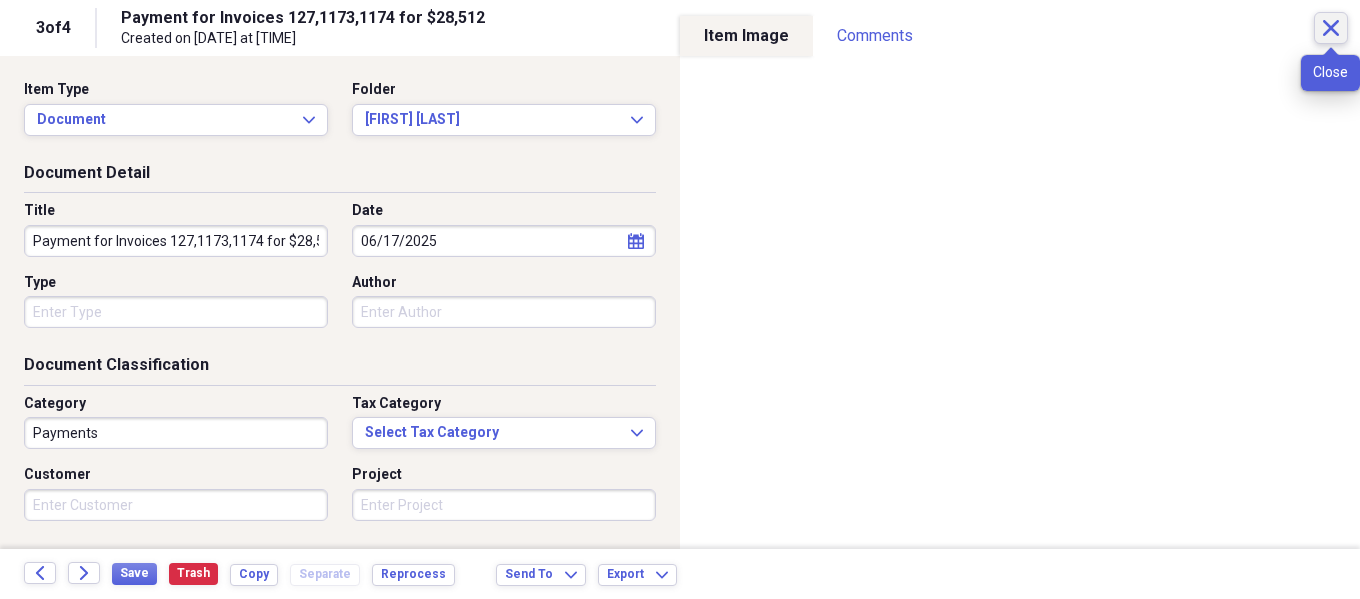 click on "Close" 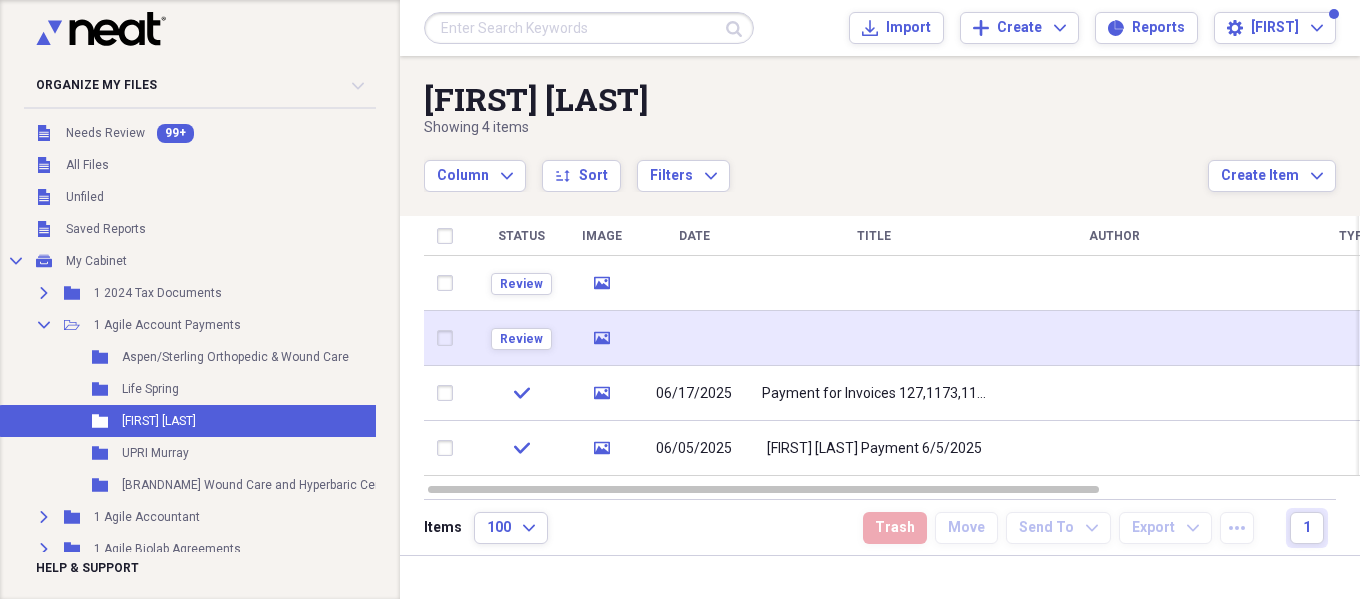 click at bounding box center [874, 338] 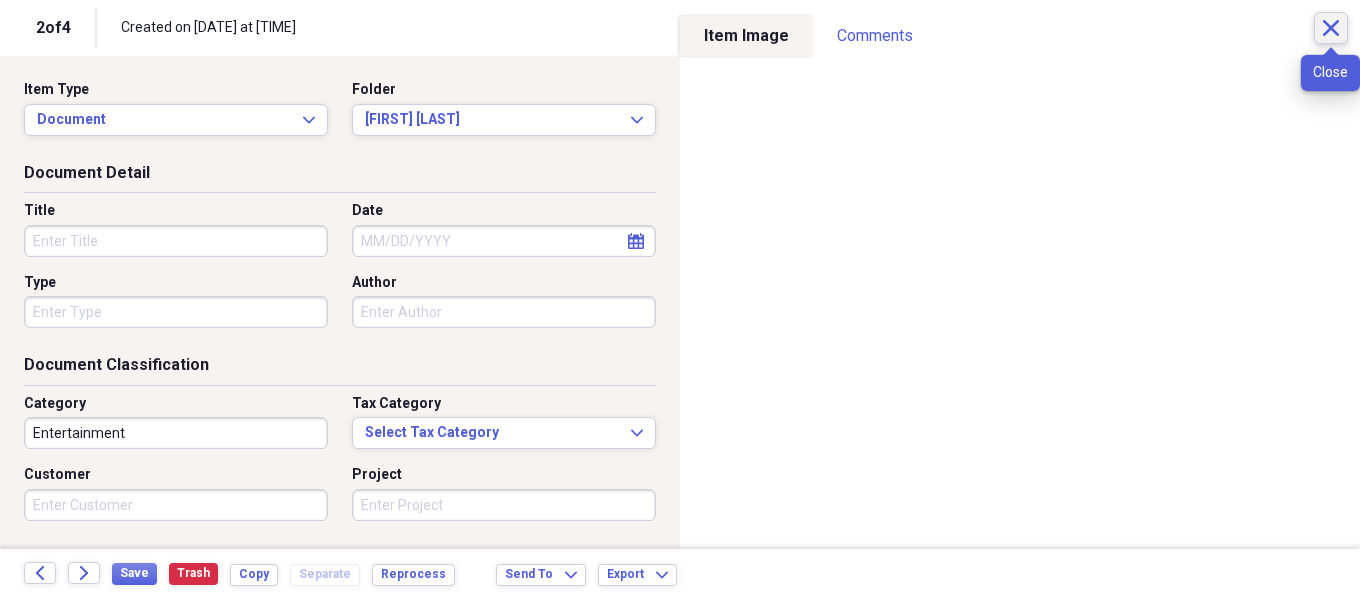 click on "Close" 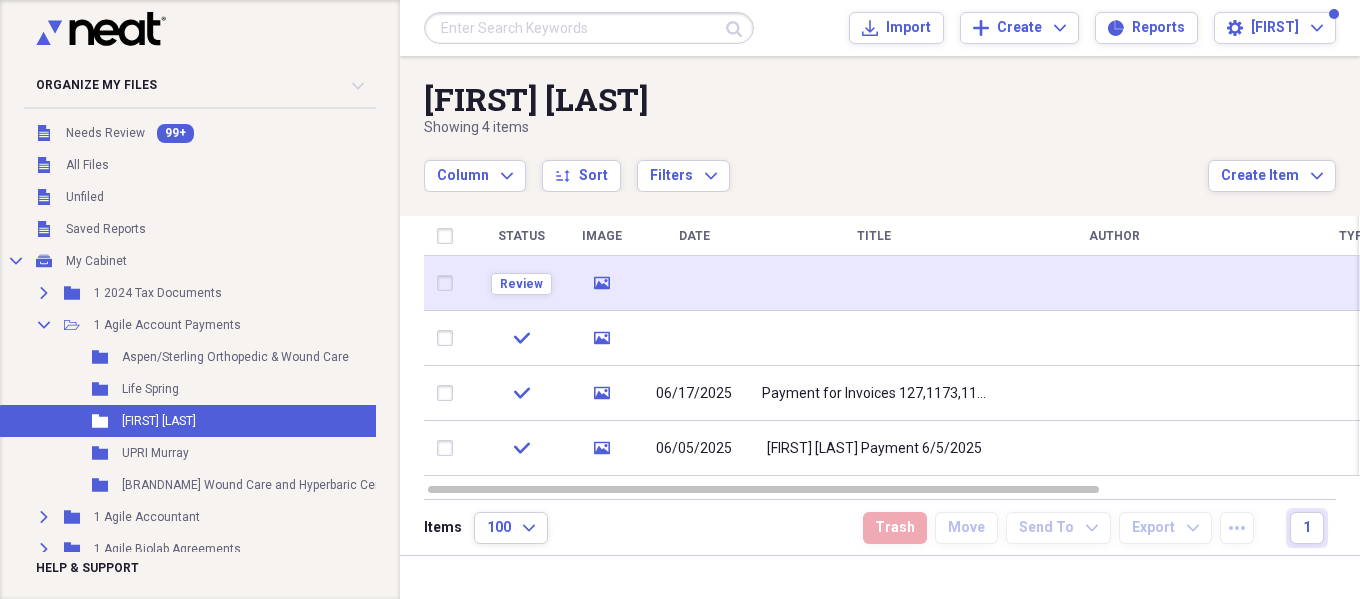 click at bounding box center (874, 283) 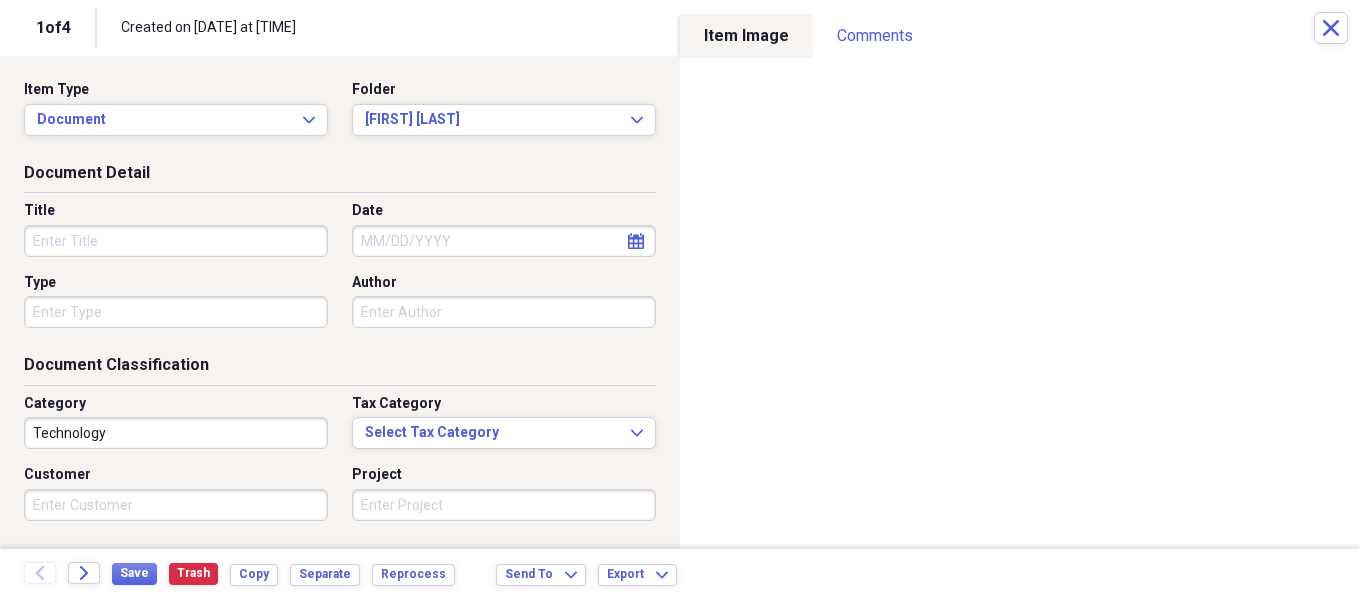 click on "Item Type Document Expand Folder [FIRST] [LAST] Expand" at bounding box center [340, 121] 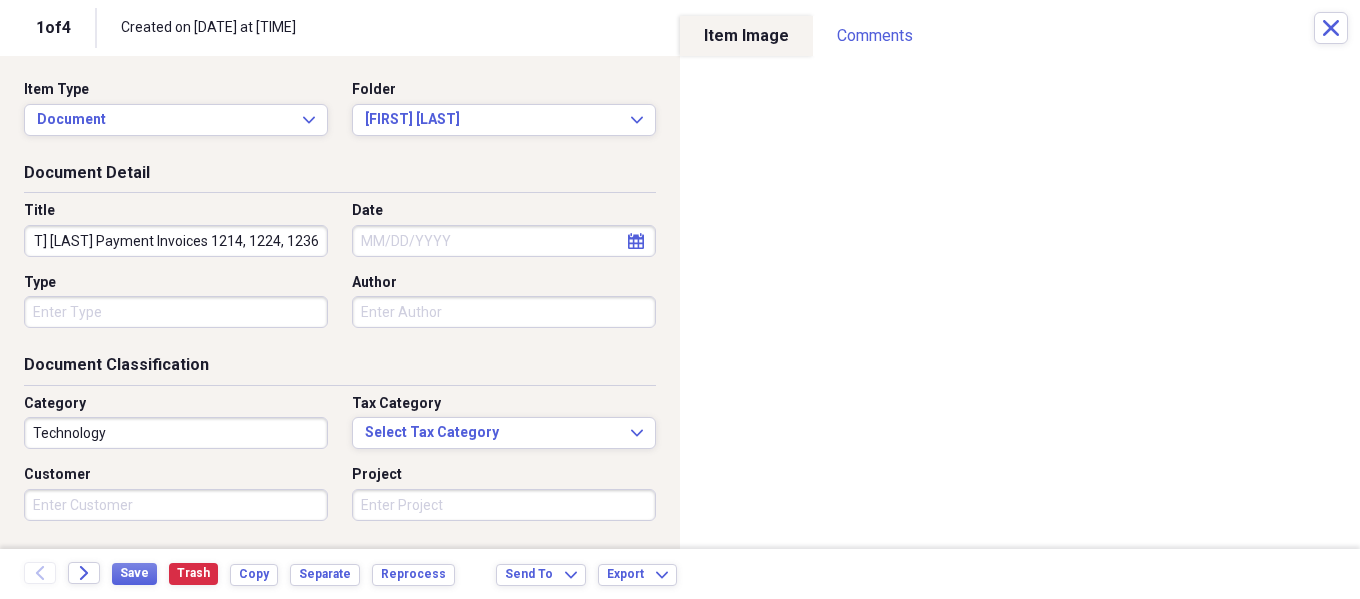 scroll, scrollTop: 0, scrollLeft: 44, axis: horizontal 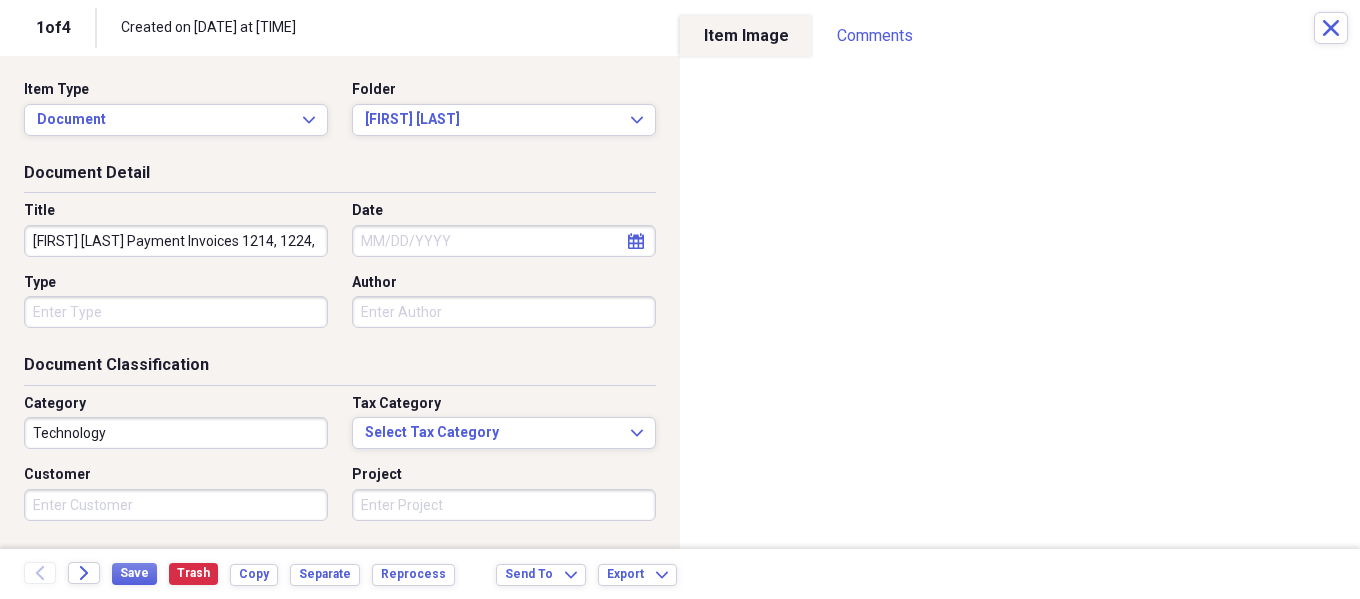 click 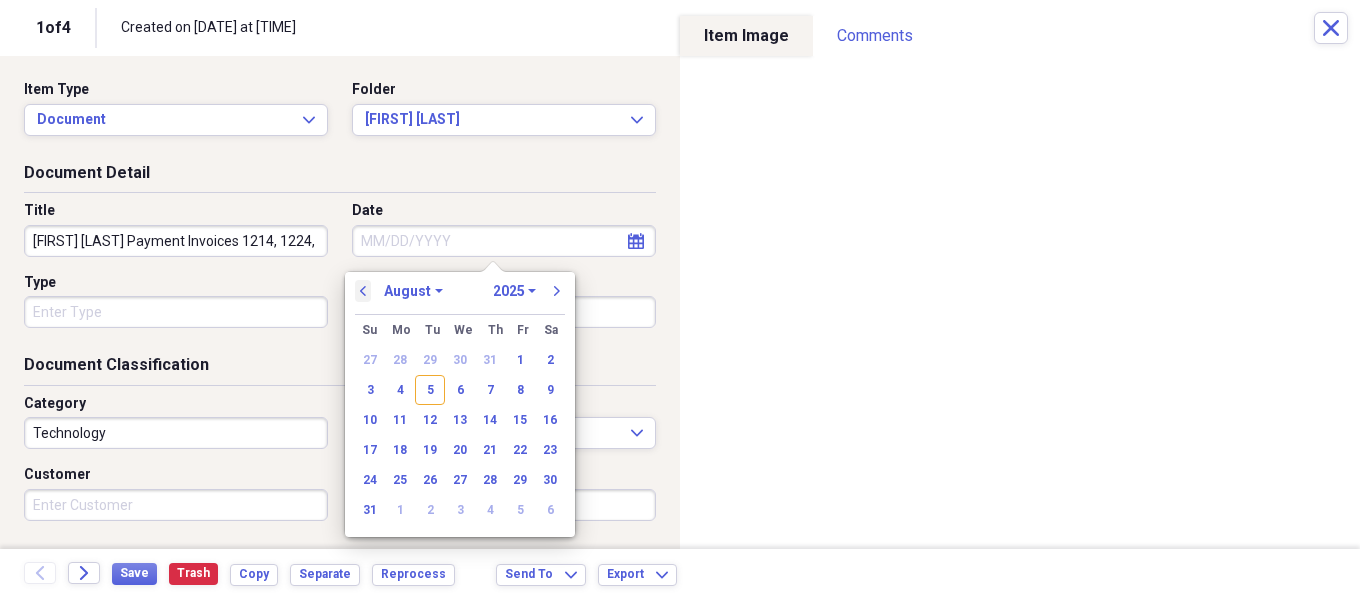 click on "previous" at bounding box center [363, 291] 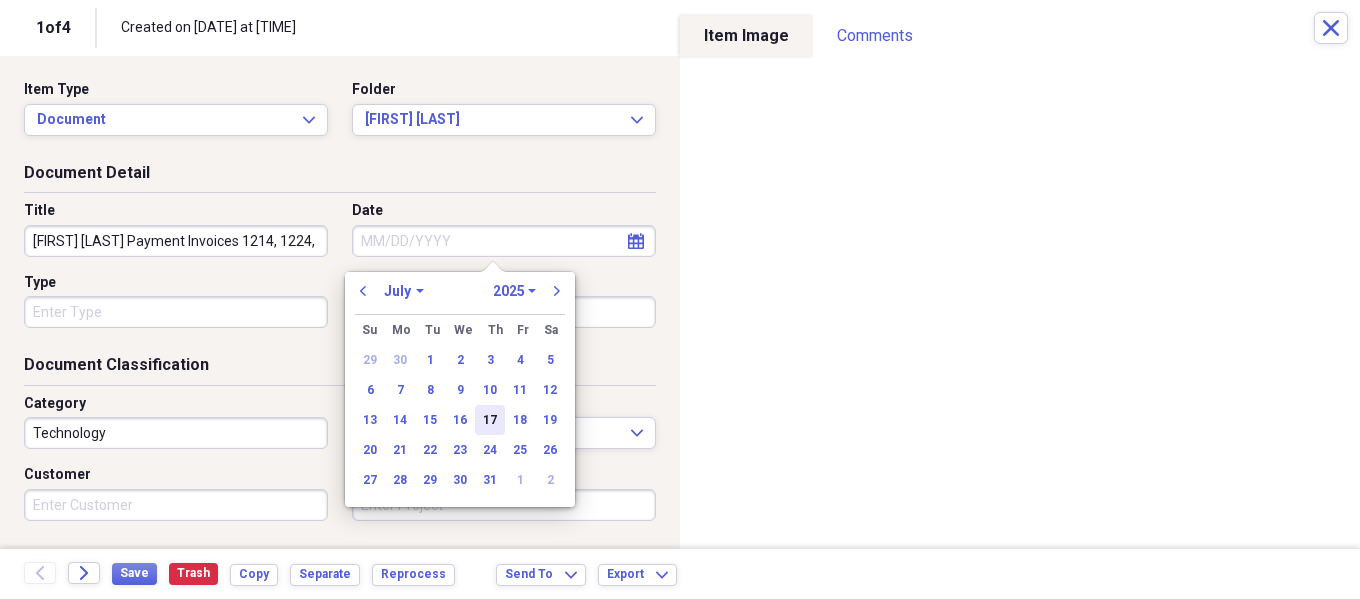 click on "17" at bounding box center (490, 420) 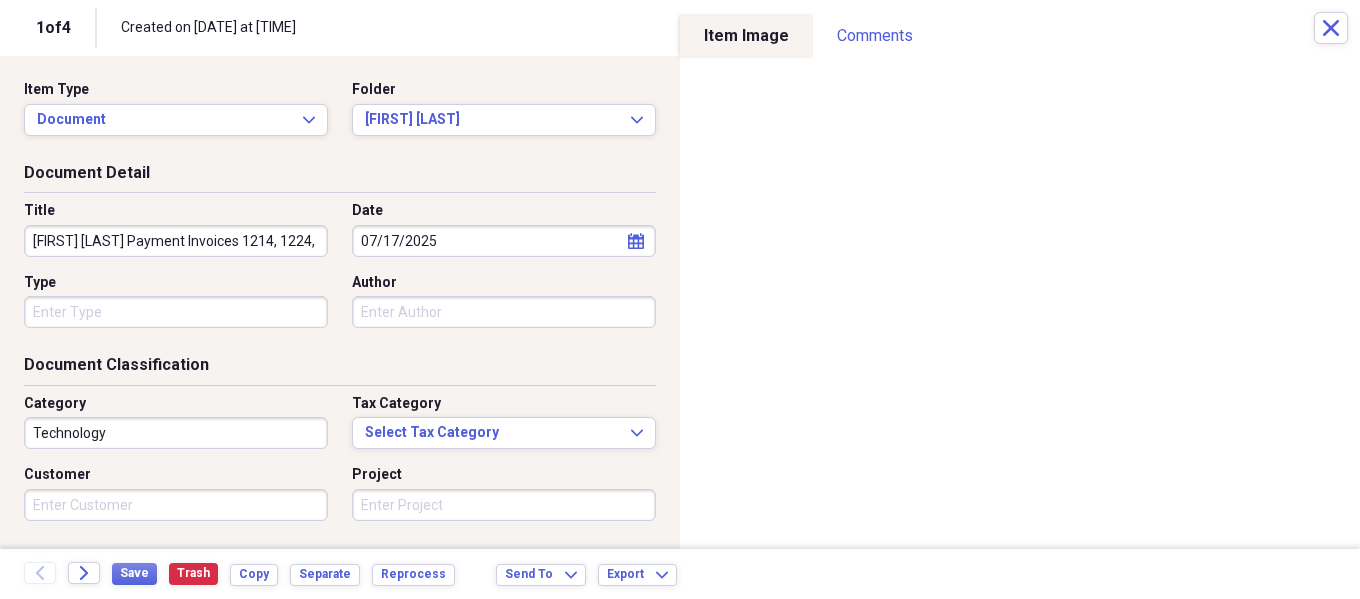 click on "Technology" at bounding box center (176, 433) 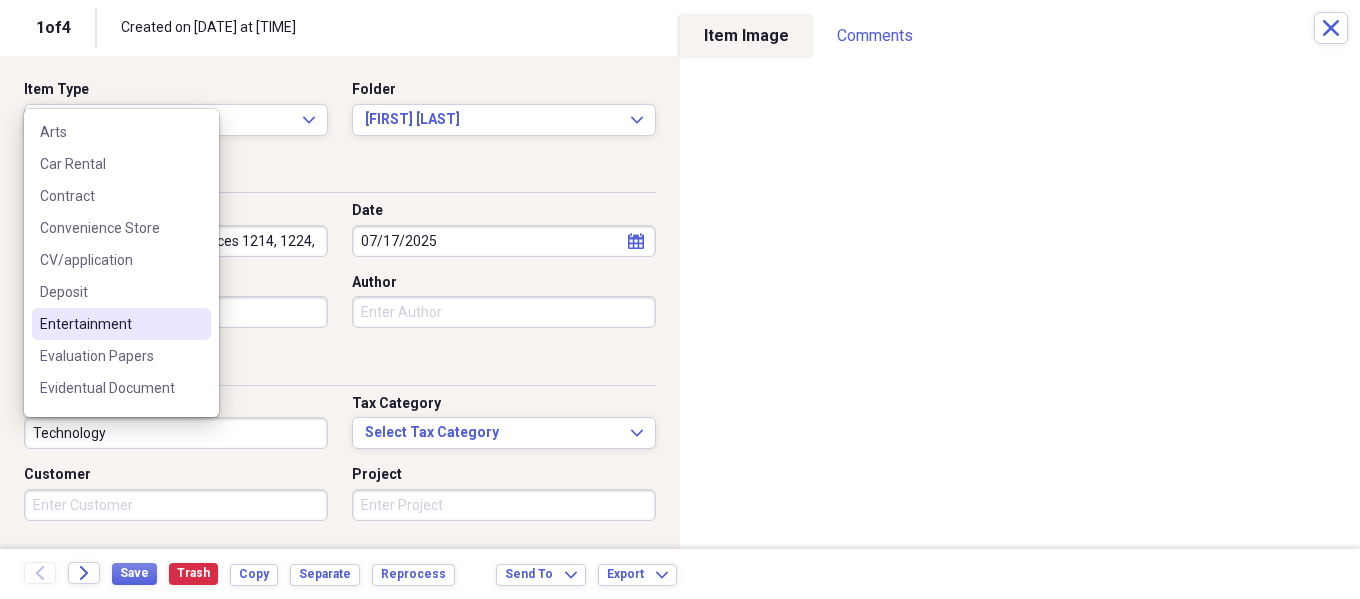scroll, scrollTop: 100, scrollLeft: 0, axis: vertical 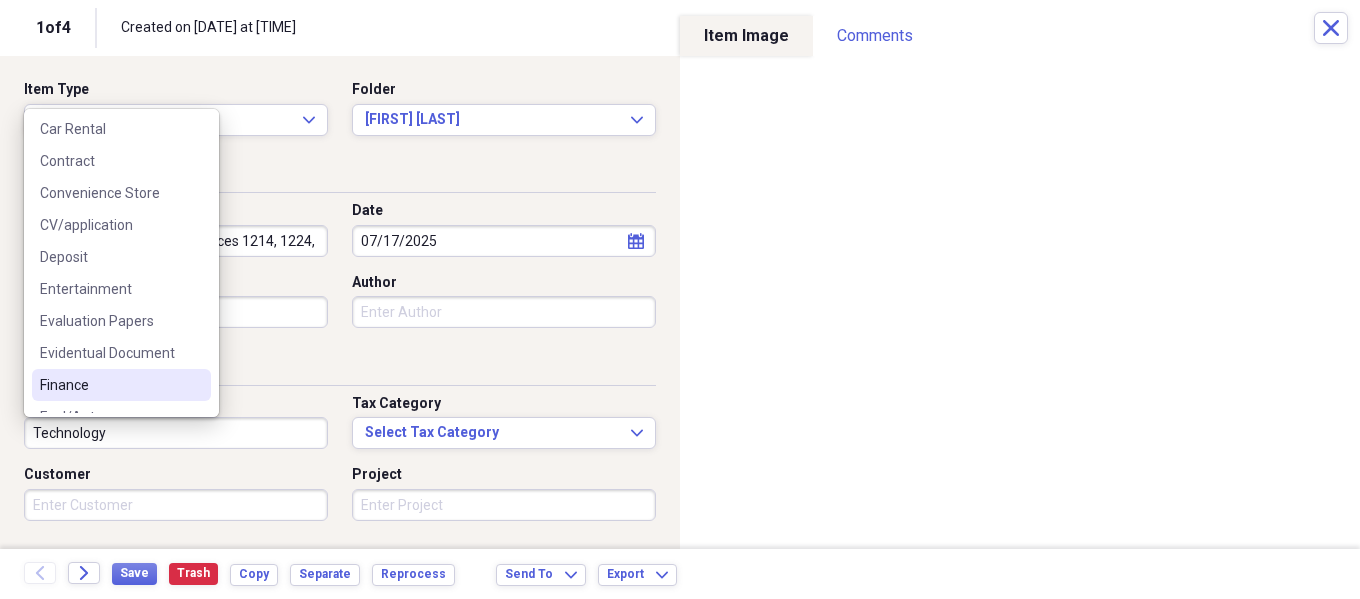 click on "Finance" at bounding box center (109, 385) 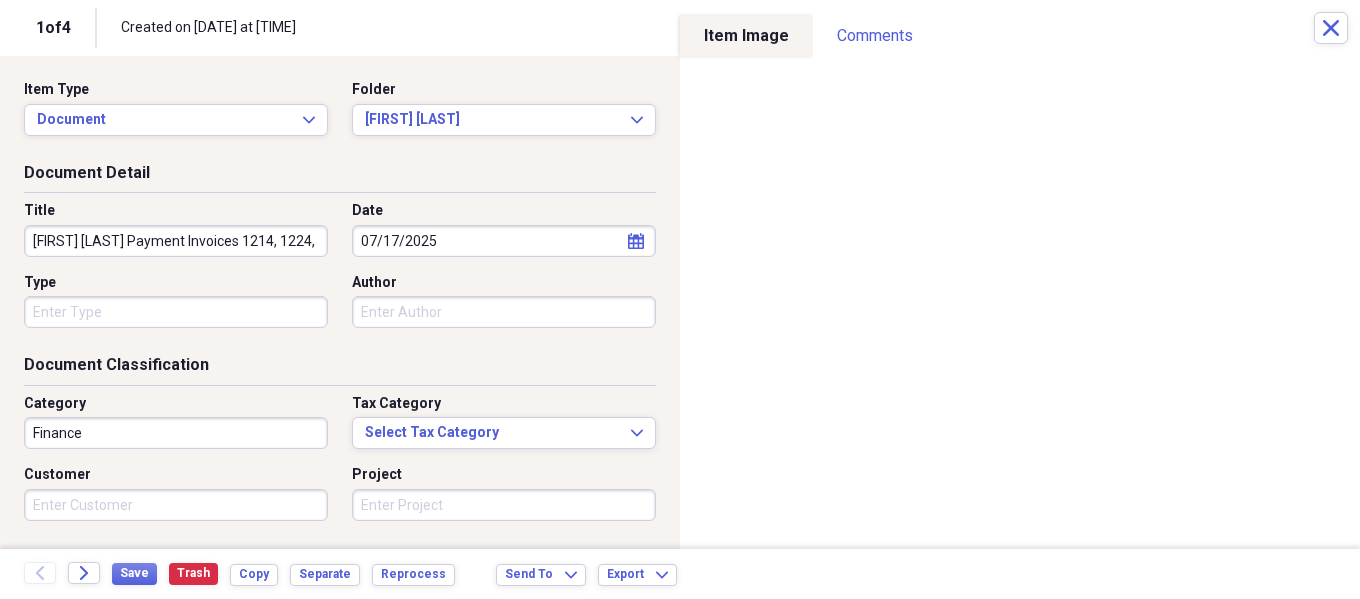 drag, startPoint x: 101, startPoint y: 434, endPoint x: 16, endPoint y: 435, distance: 85.00588 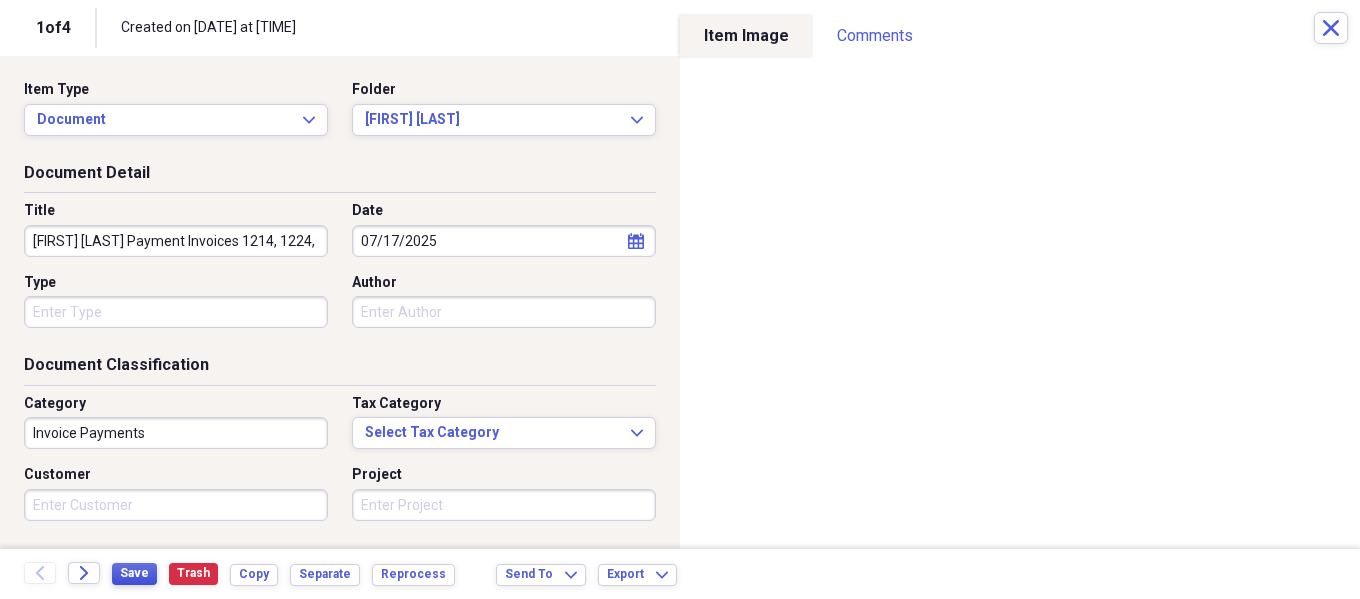 type on "Invoice Payments" 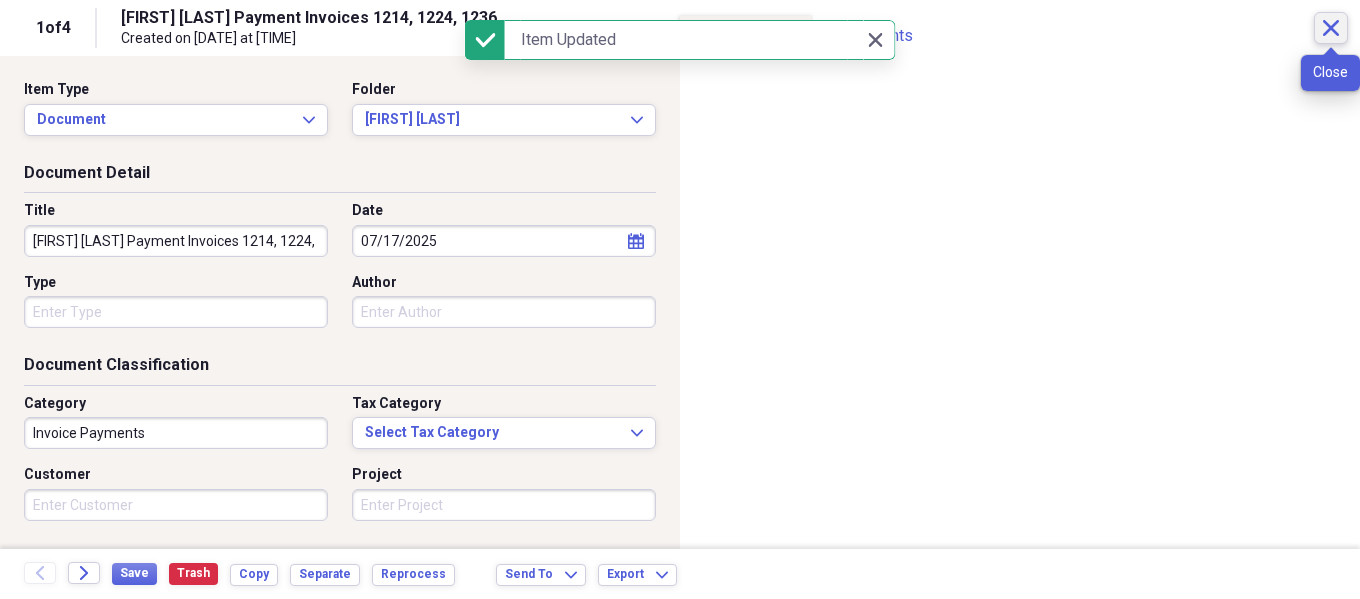 click on "Close" 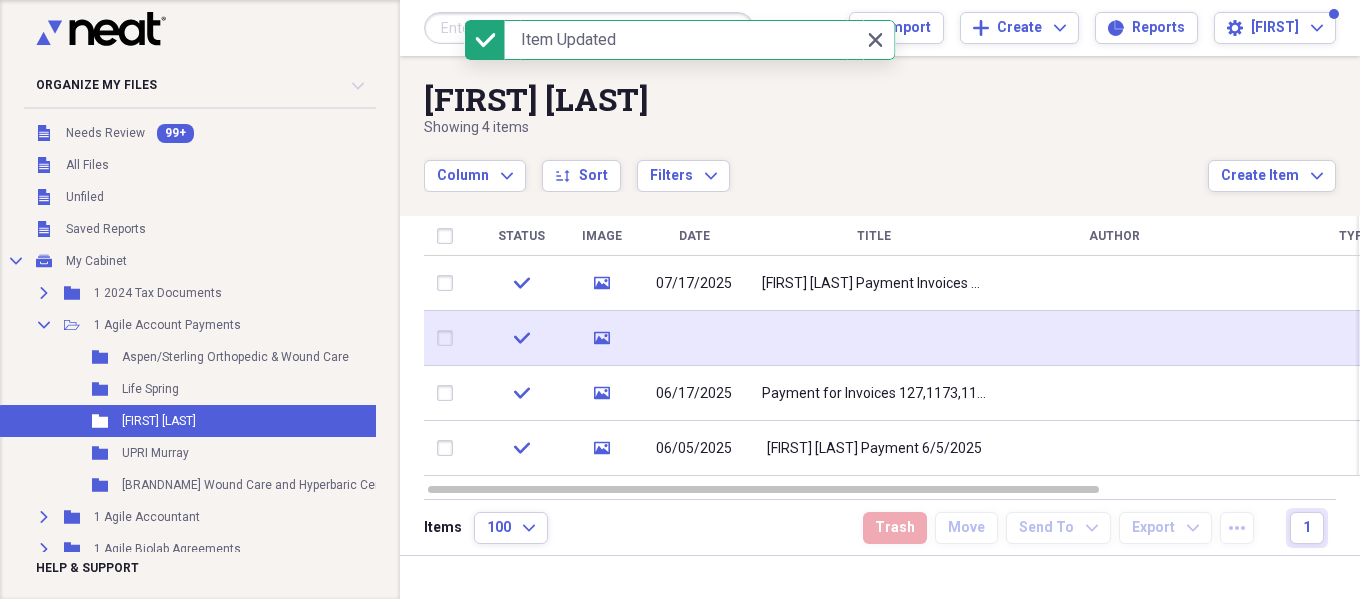 click at bounding box center (874, 338) 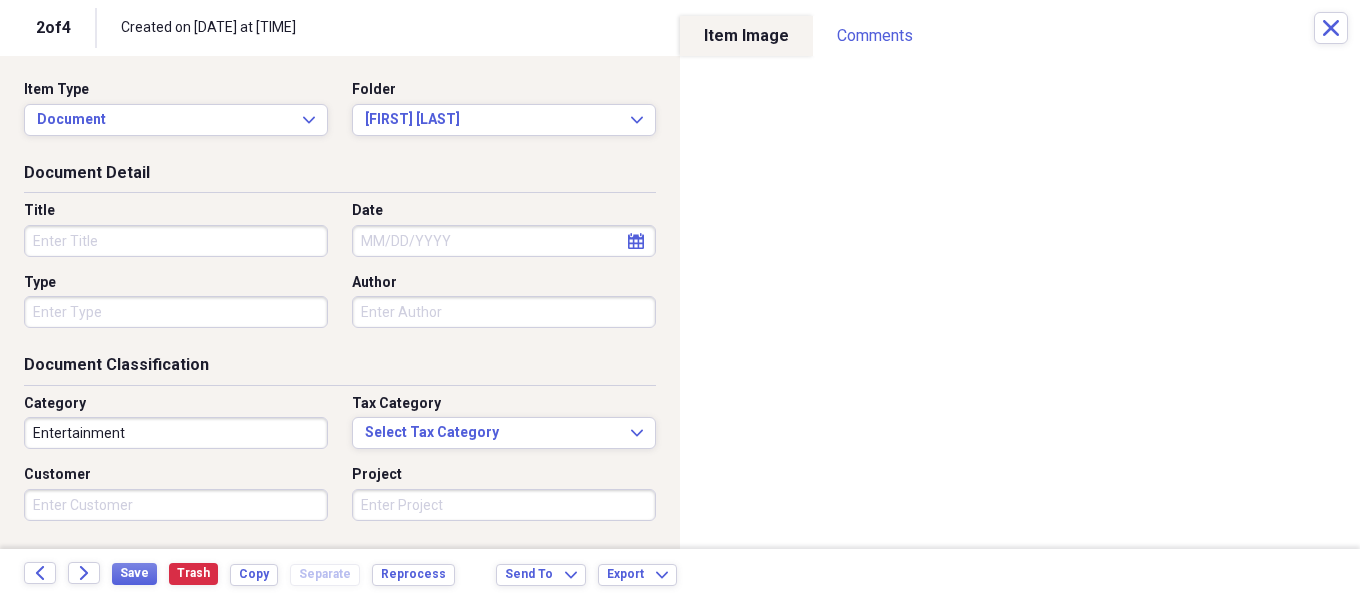 click on "Title" at bounding box center (176, 241) 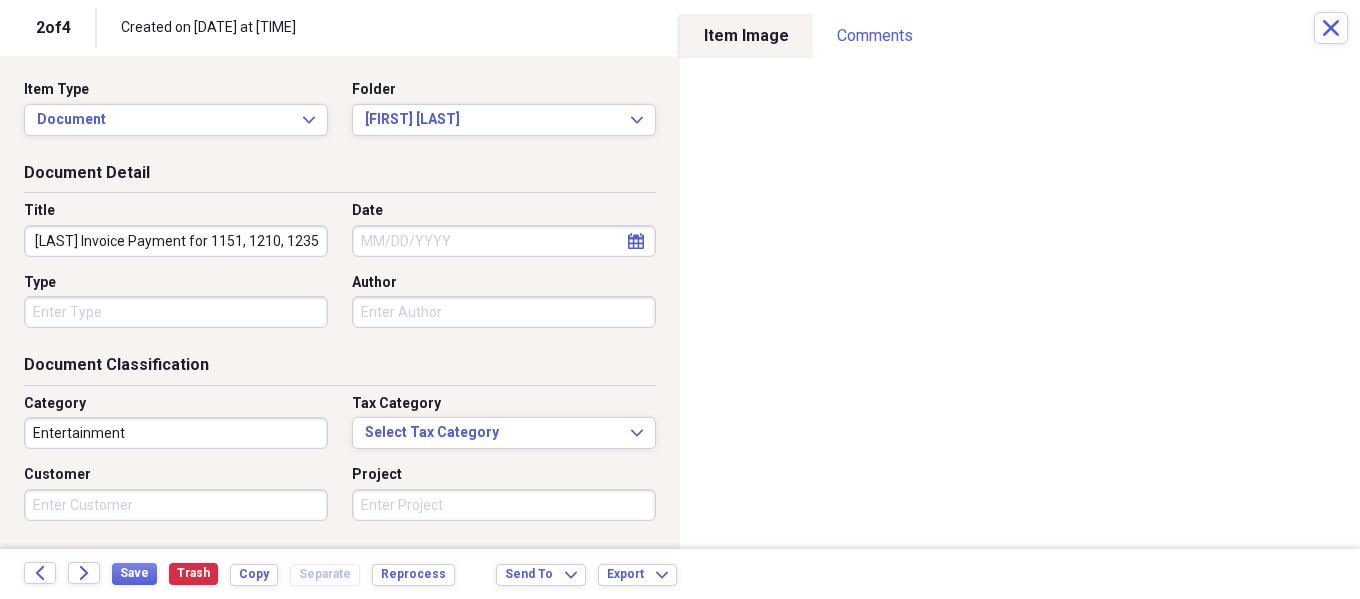 scroll, scrollTop: 0, scrollLeft: 58, axis: horizontal 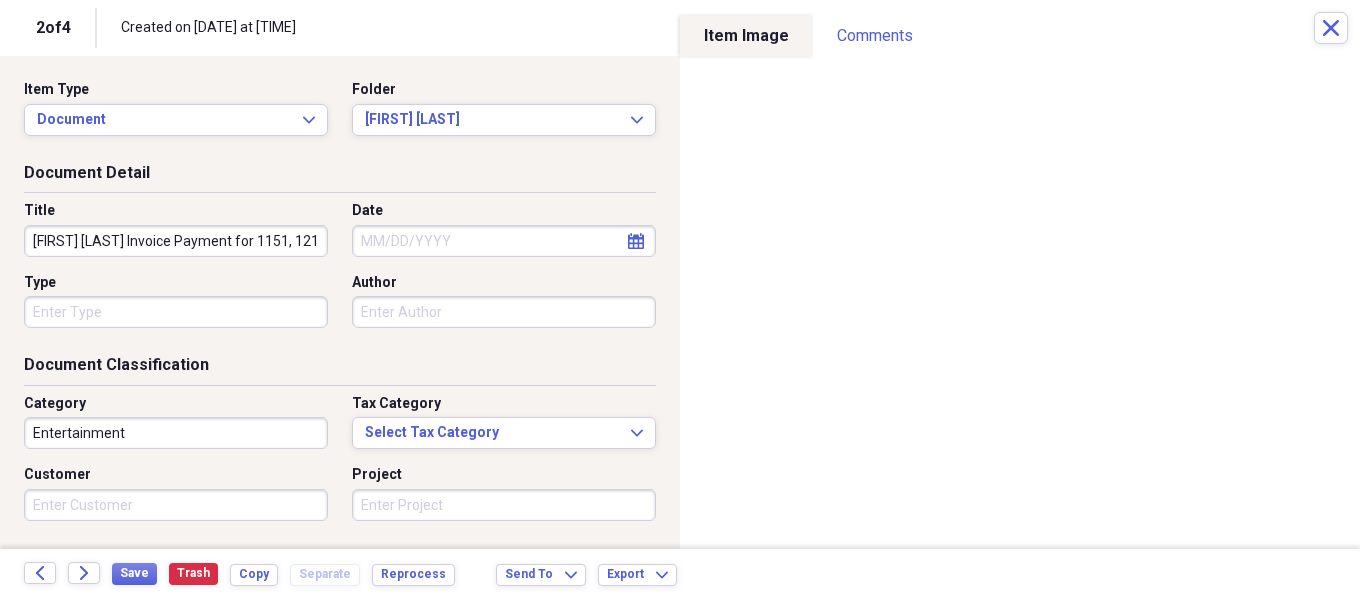 click on "calendar" 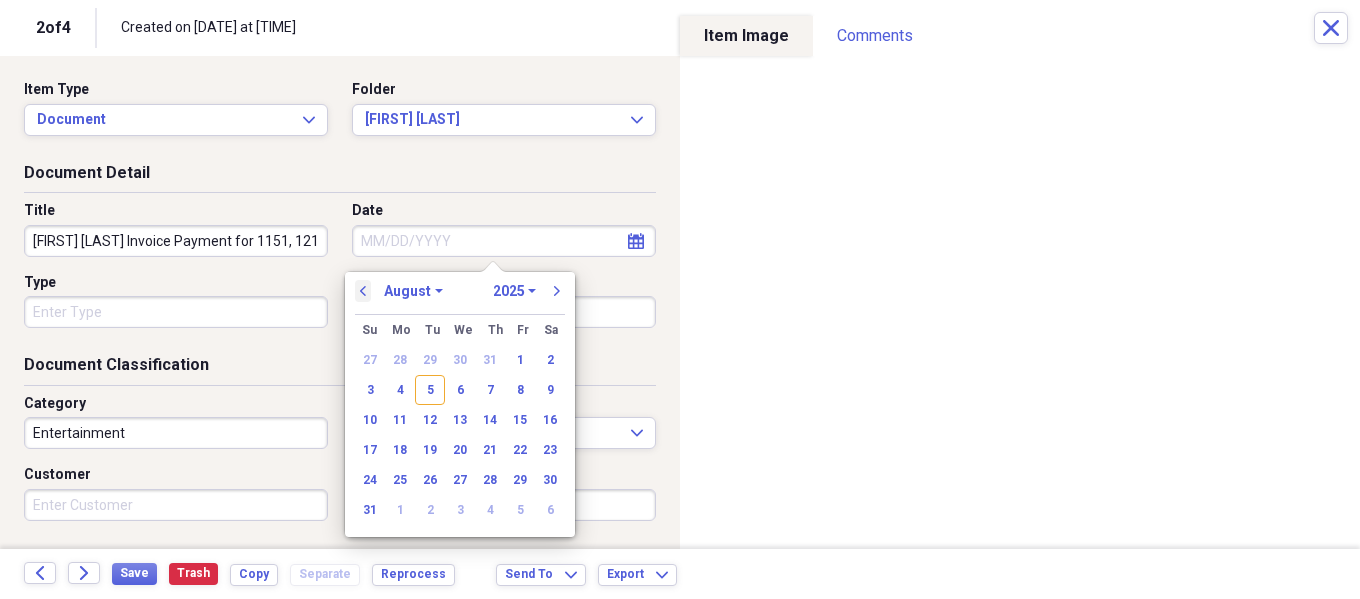 click on "previous" at bounding box center [363, 291] 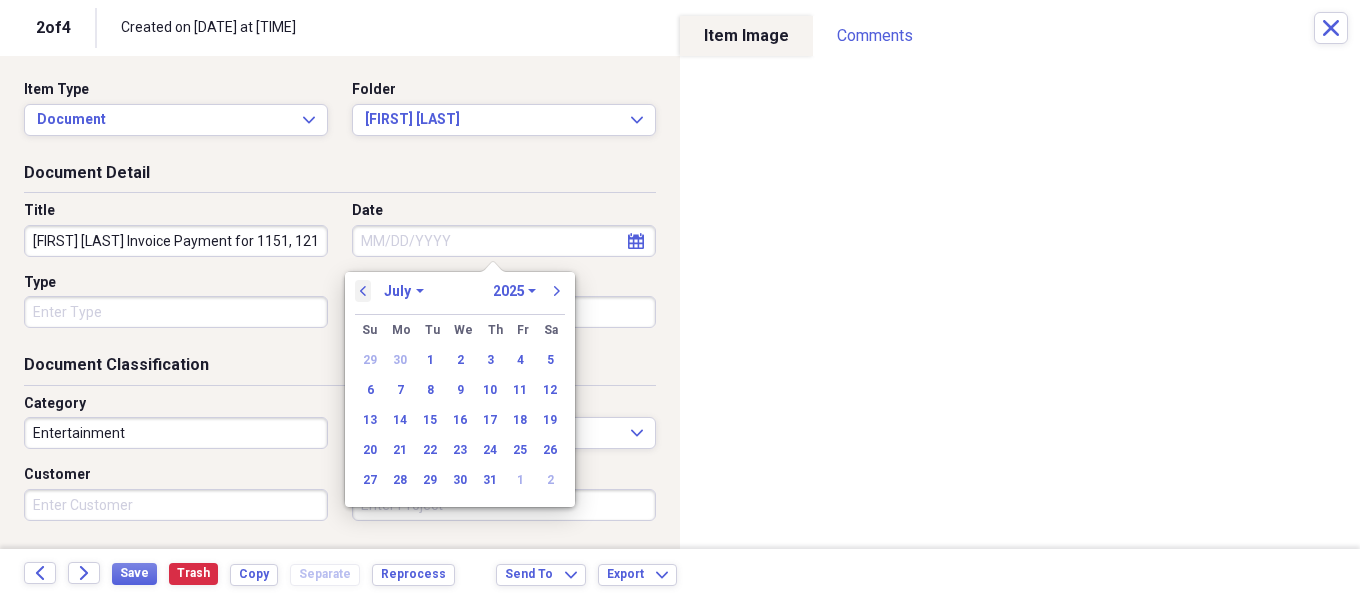 click on "previous" at bounding box center [363, 291] 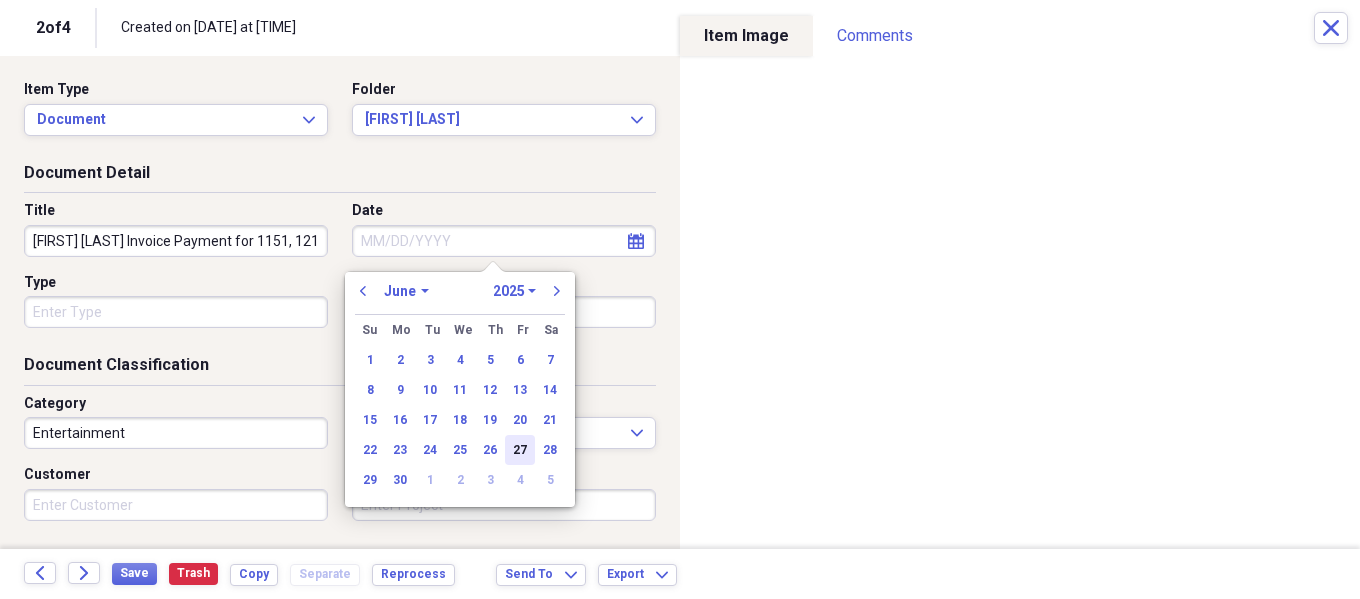 click on "27" at bounding box center [520, 450] 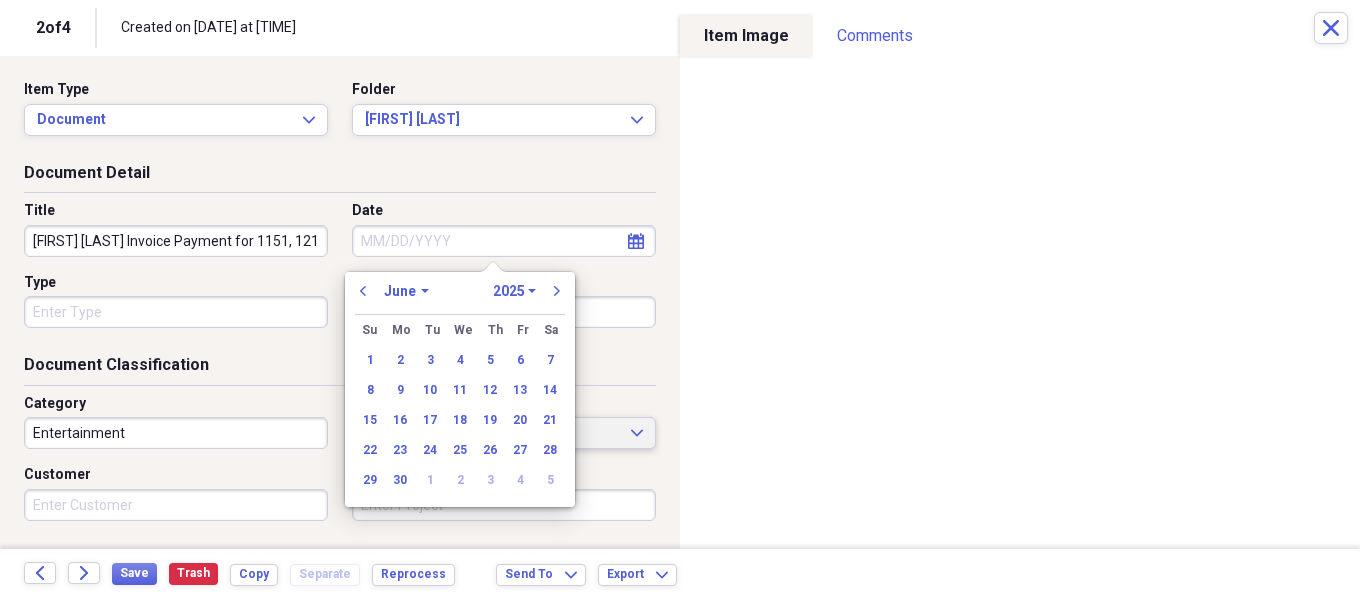 type on "06/27/2025" 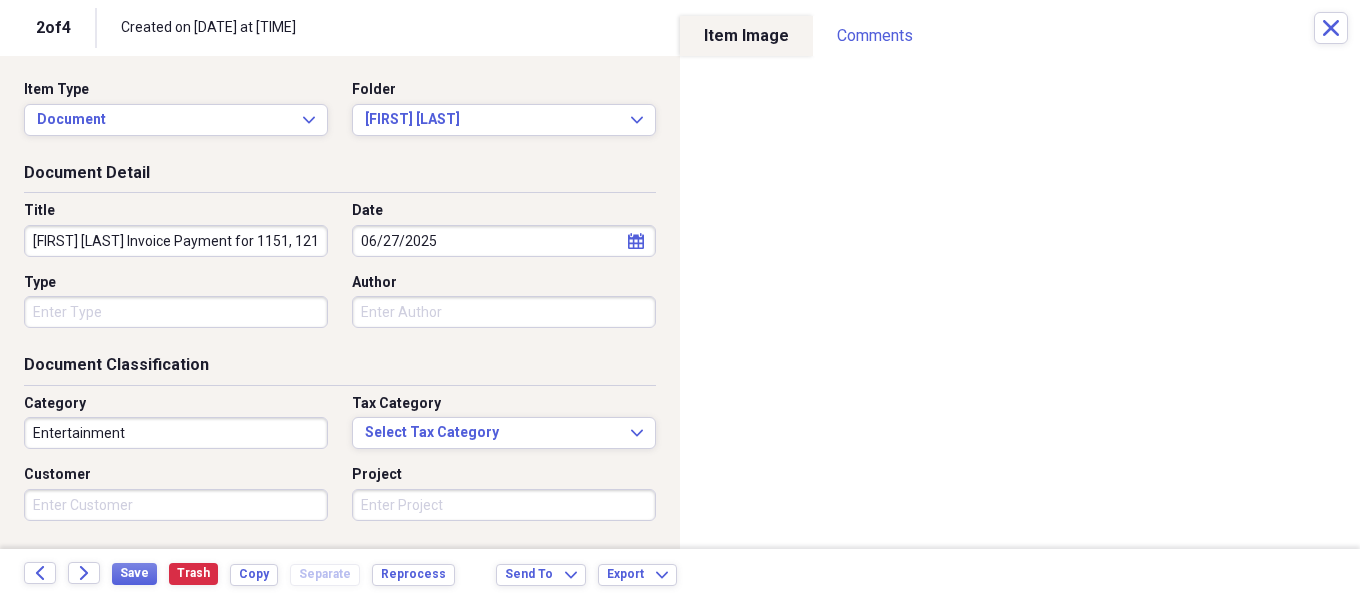 click on "Entertainment" at bounding box center (176, 433) 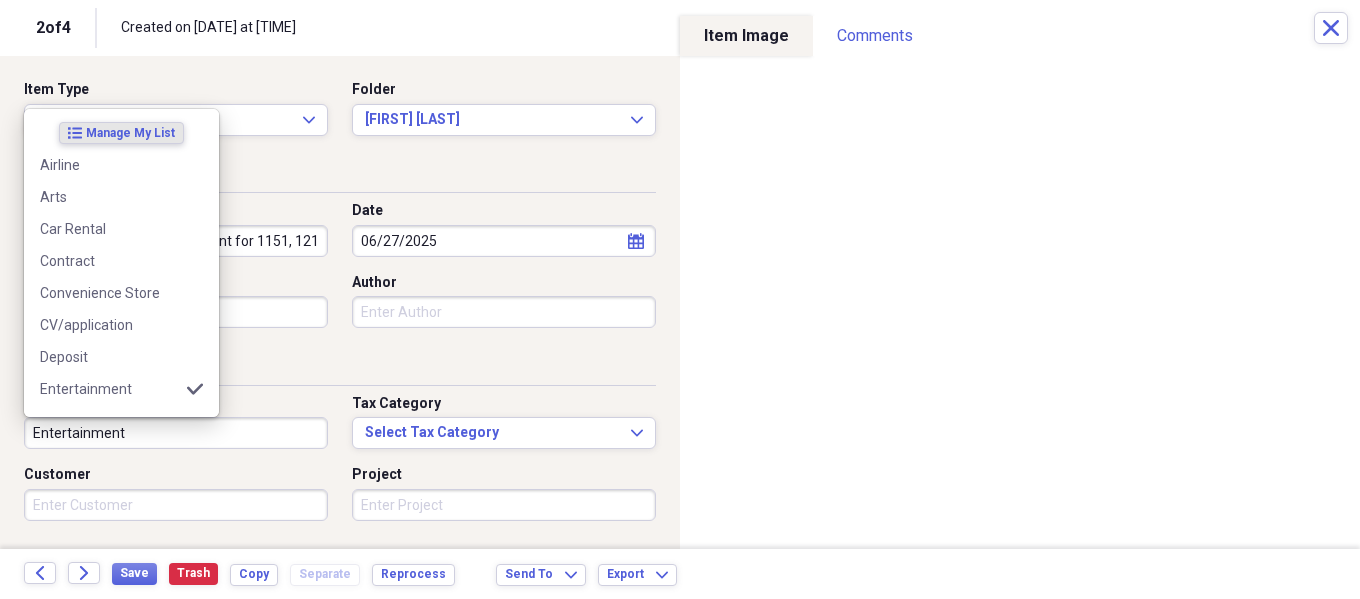 type on "i" 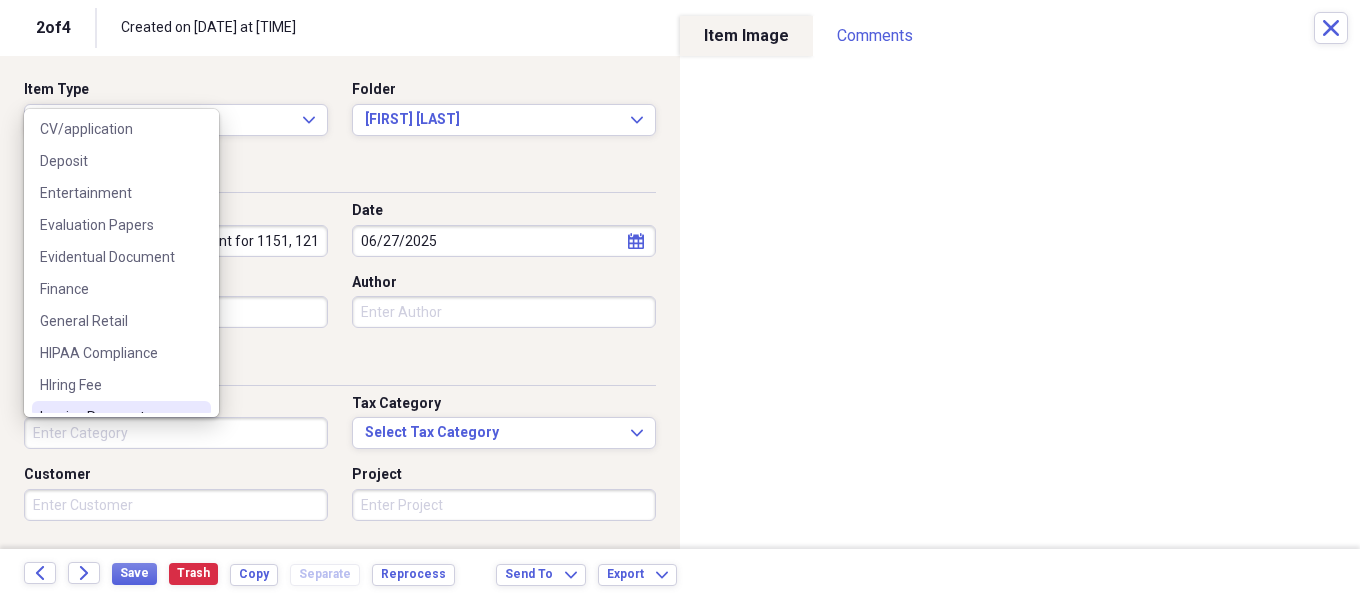 scroll, scrollTop: 0, scrollLeft: 0, axis: both 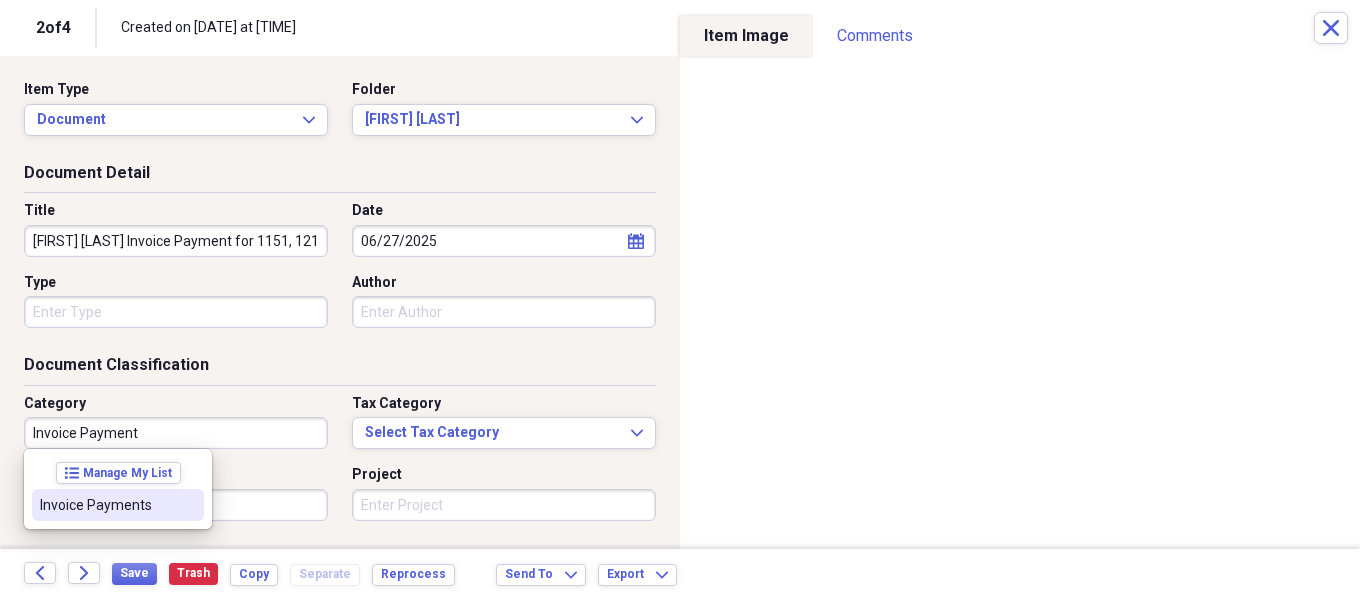 click on "Invoice Payments" at bounding box center [106, 505] 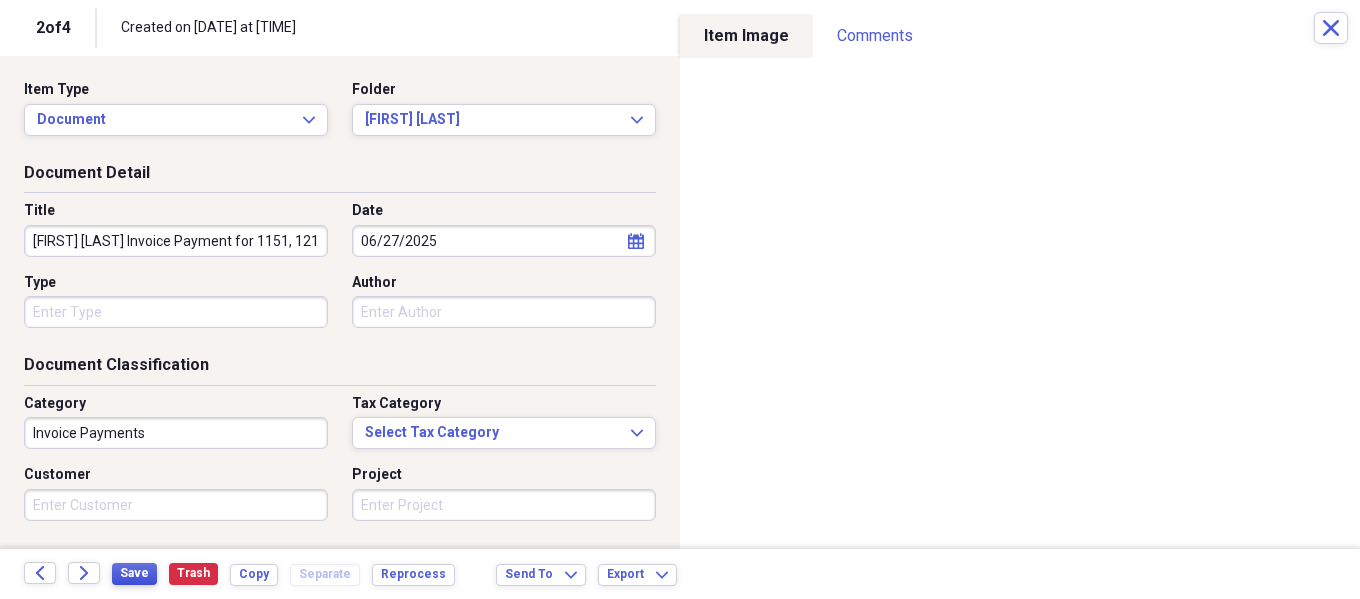 click on "Save" at bounding box center (134, 573) 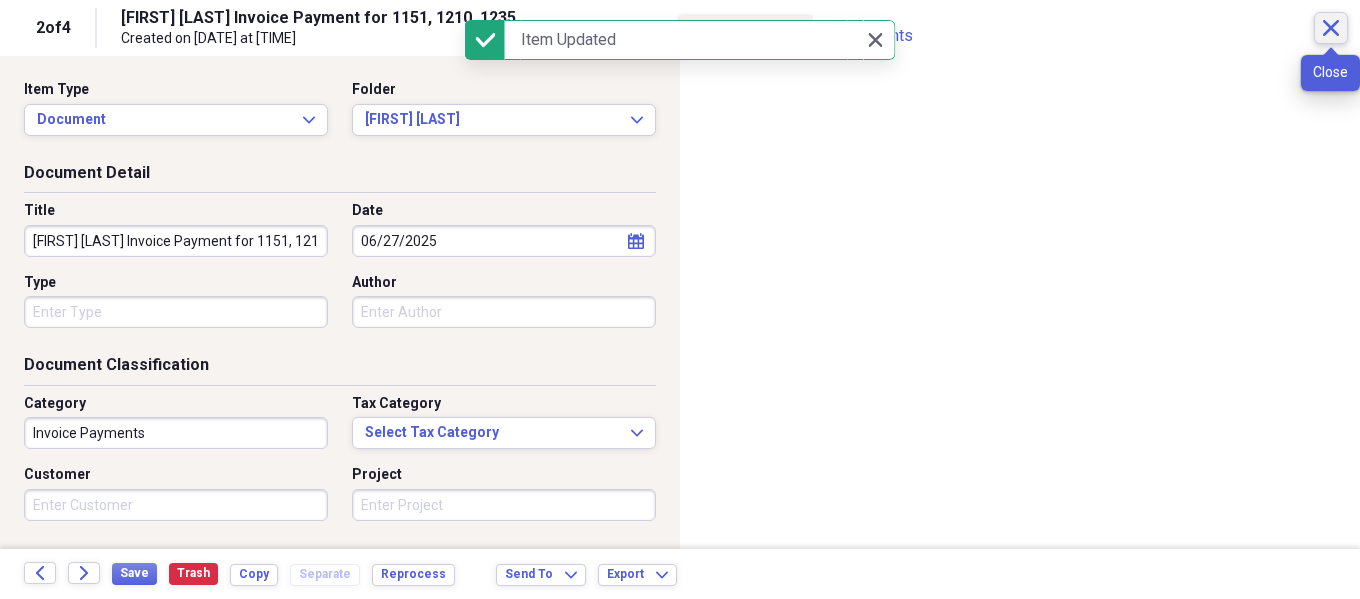 click 